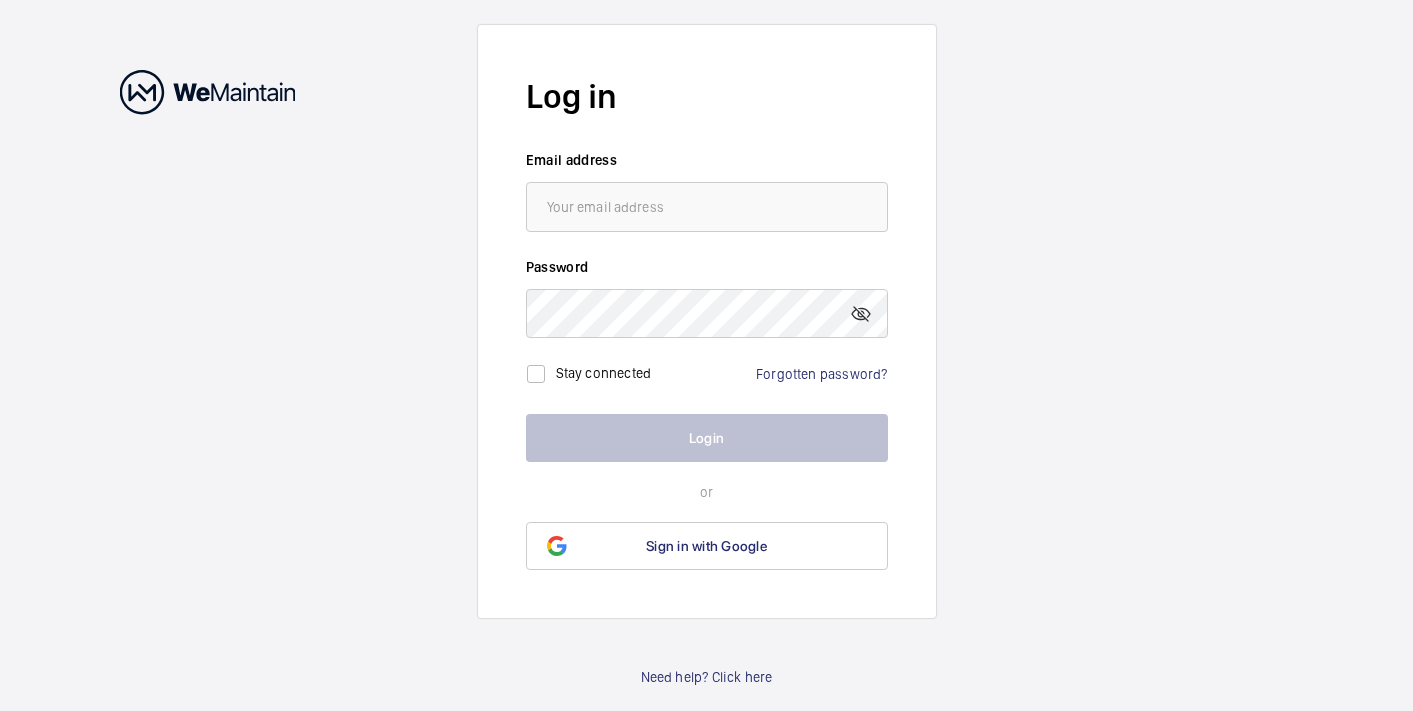 scroll, scrollTop: 0, scrollLeft: 0, axis: both 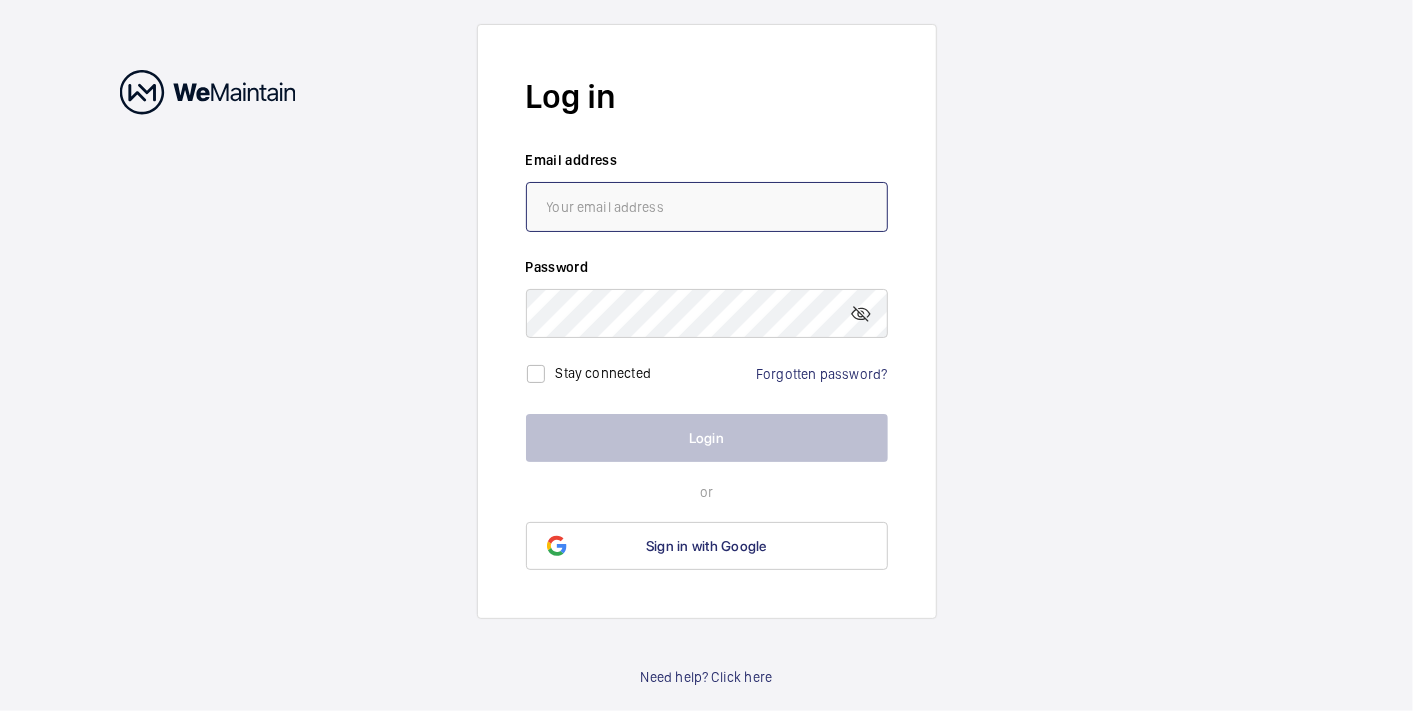 type on "[EMAIL]" 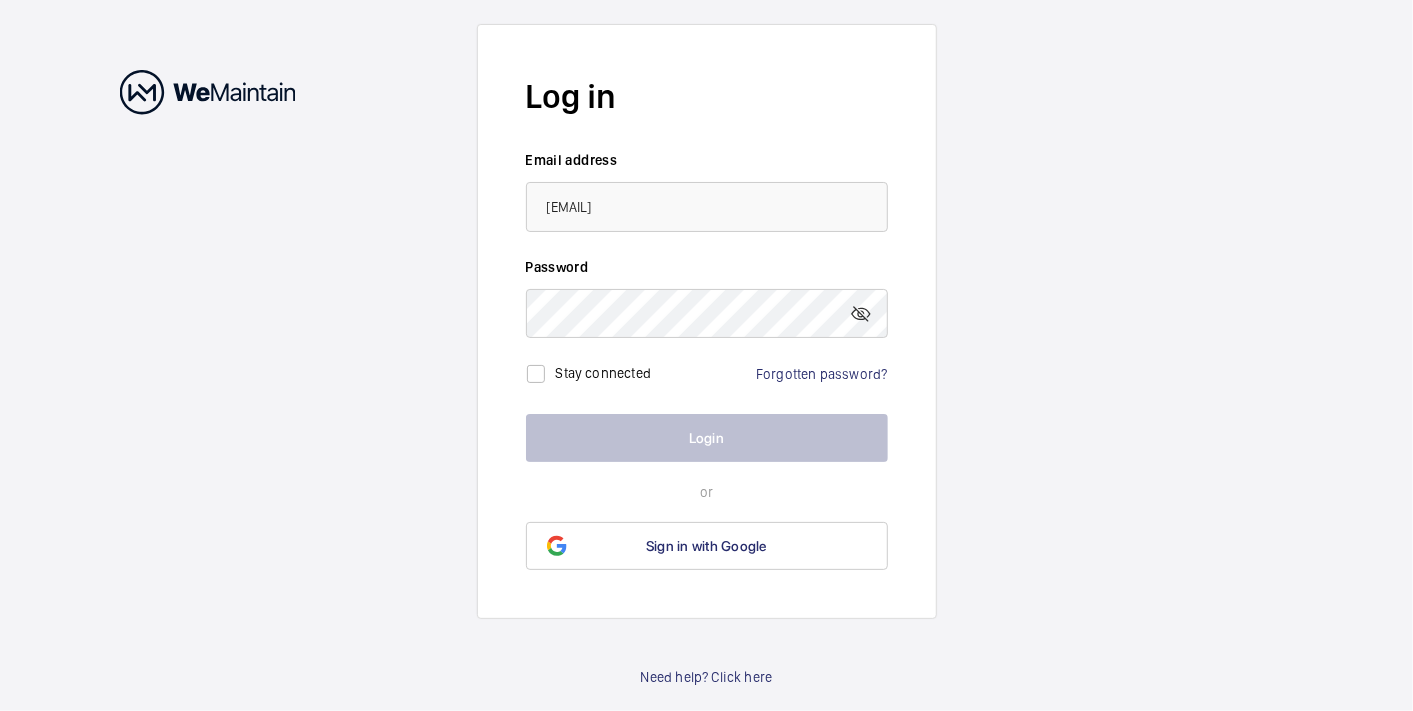 click on "Stay connected" 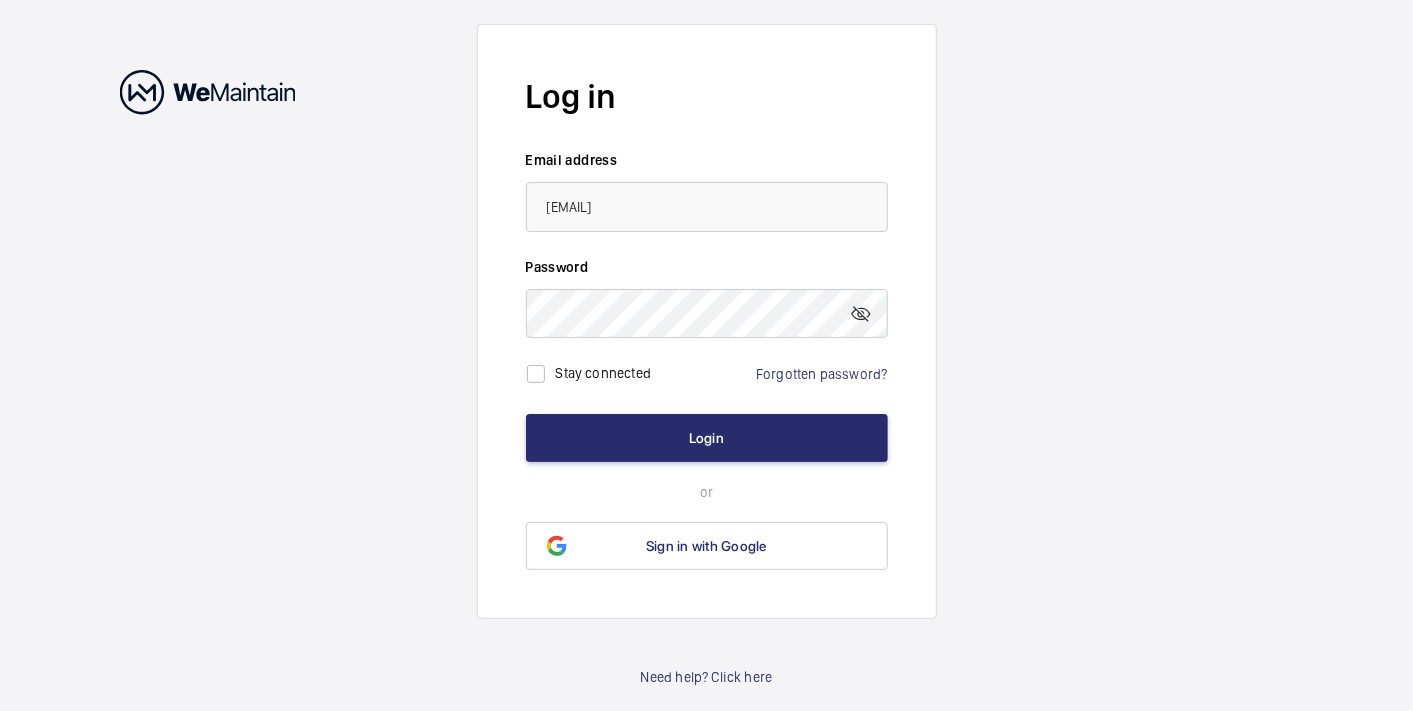 click on "Stay connected" 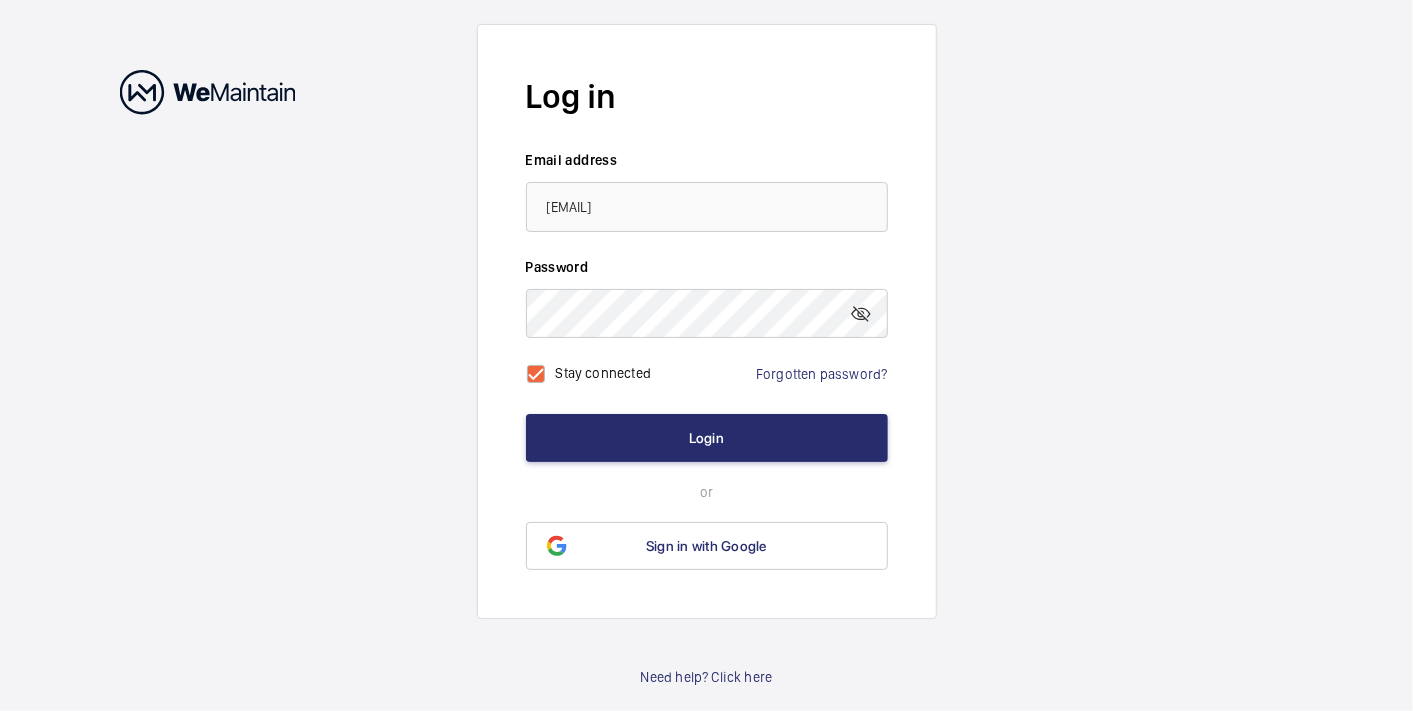 checkbox on "true" 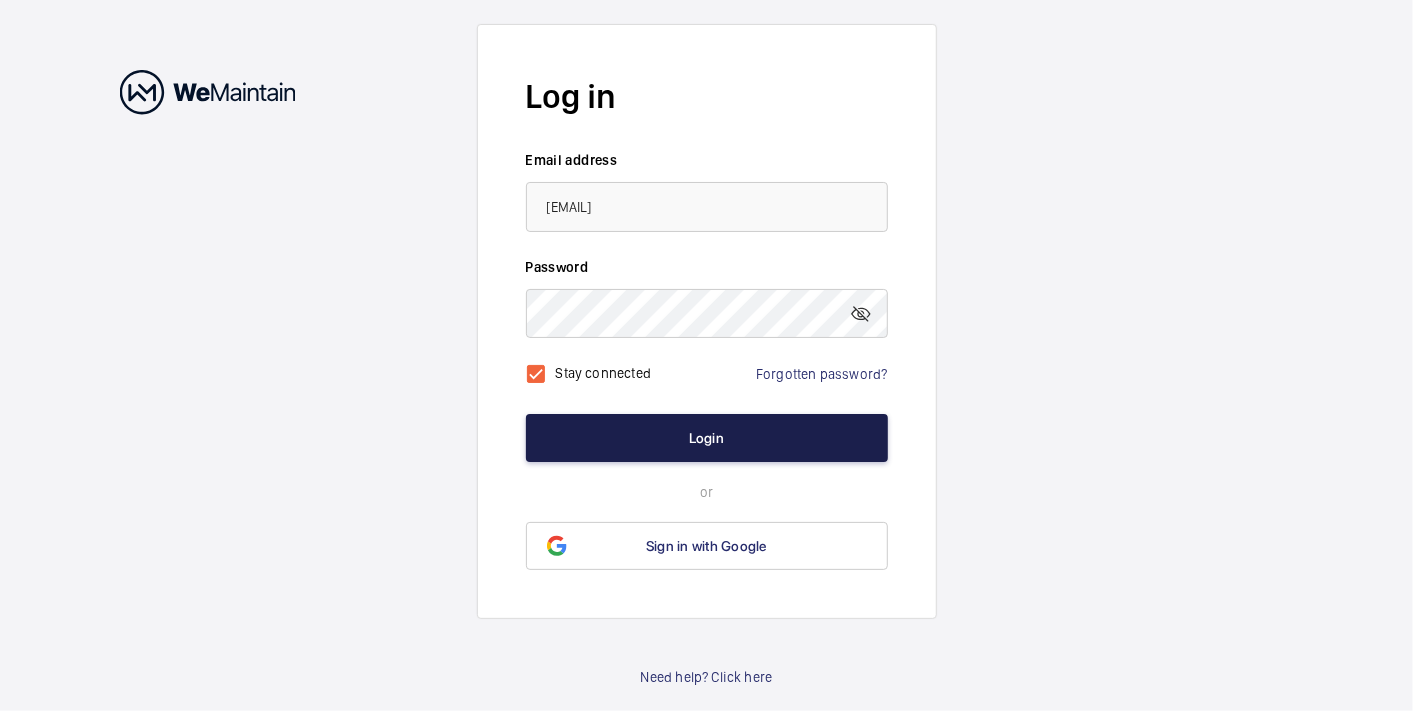 click on "Login" 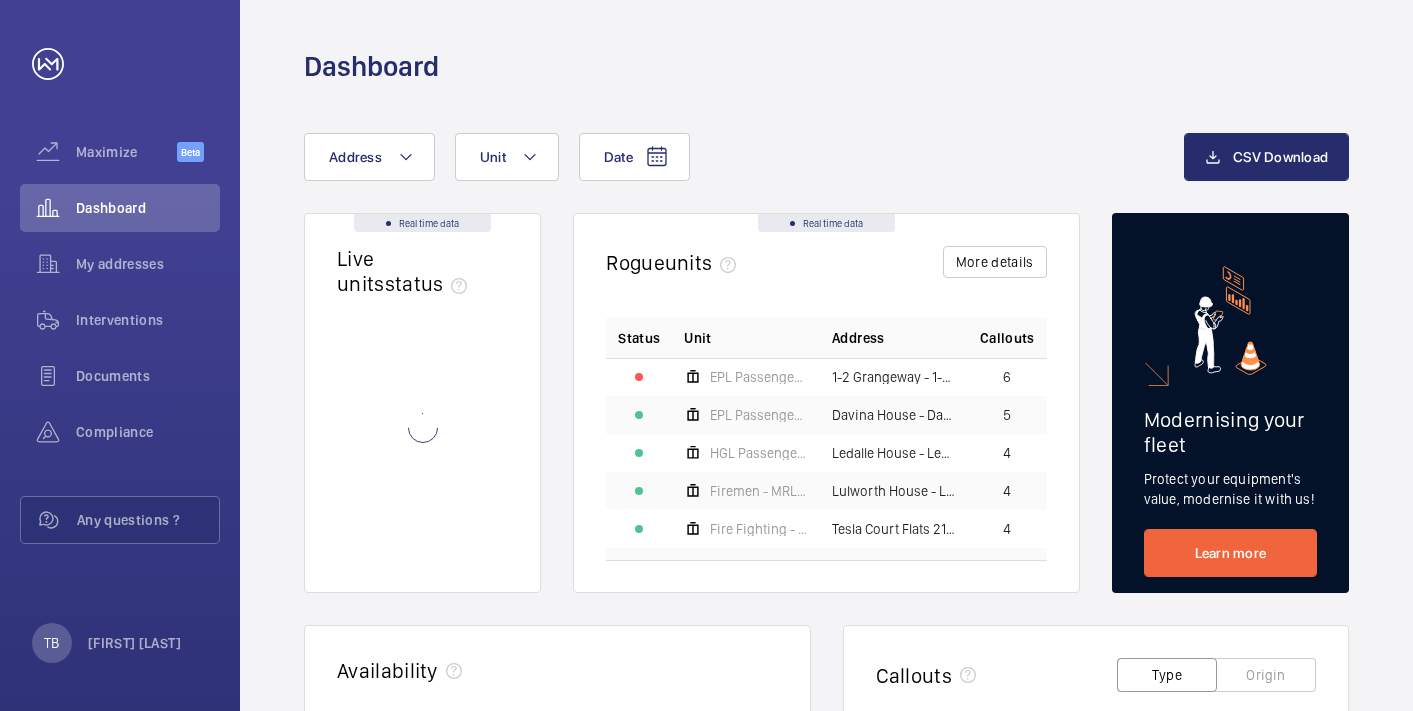scroll, scrollTop: 0, scrollLeft: 0, axis: both 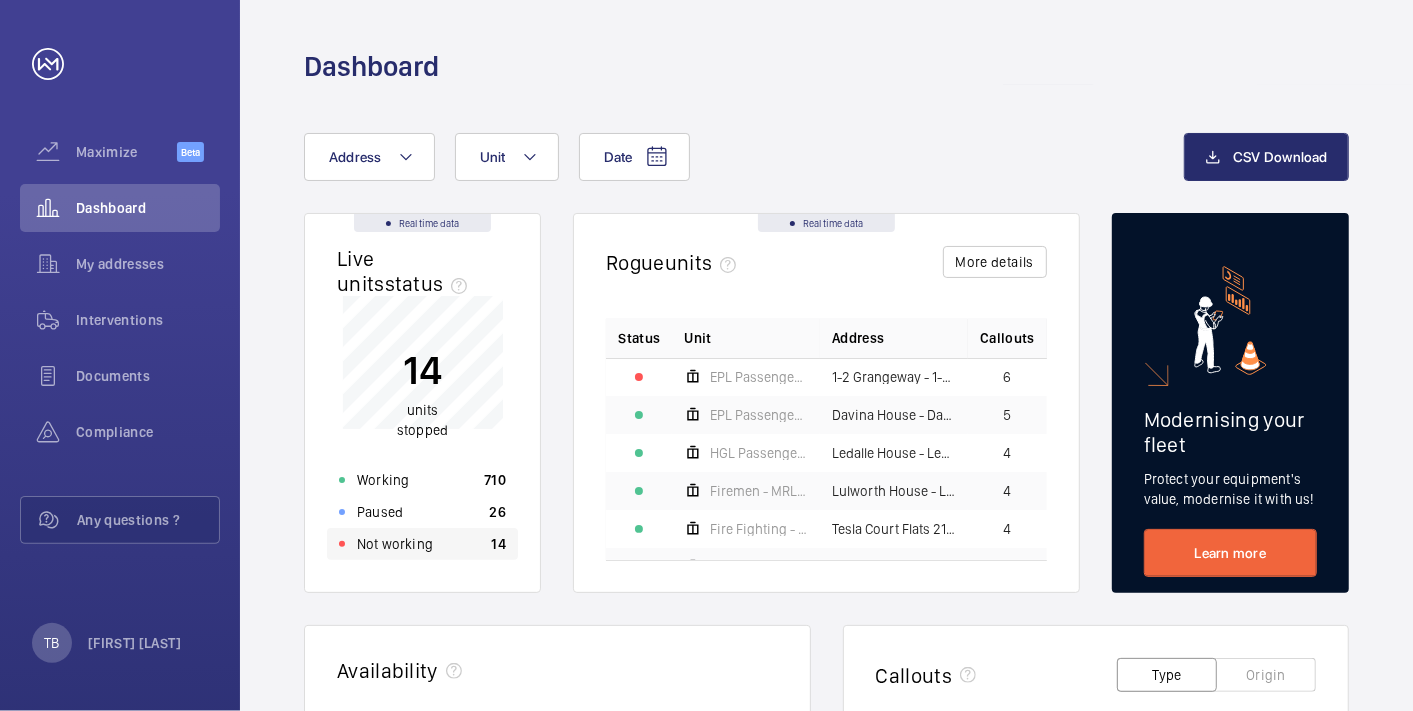 click on "Not working 14" 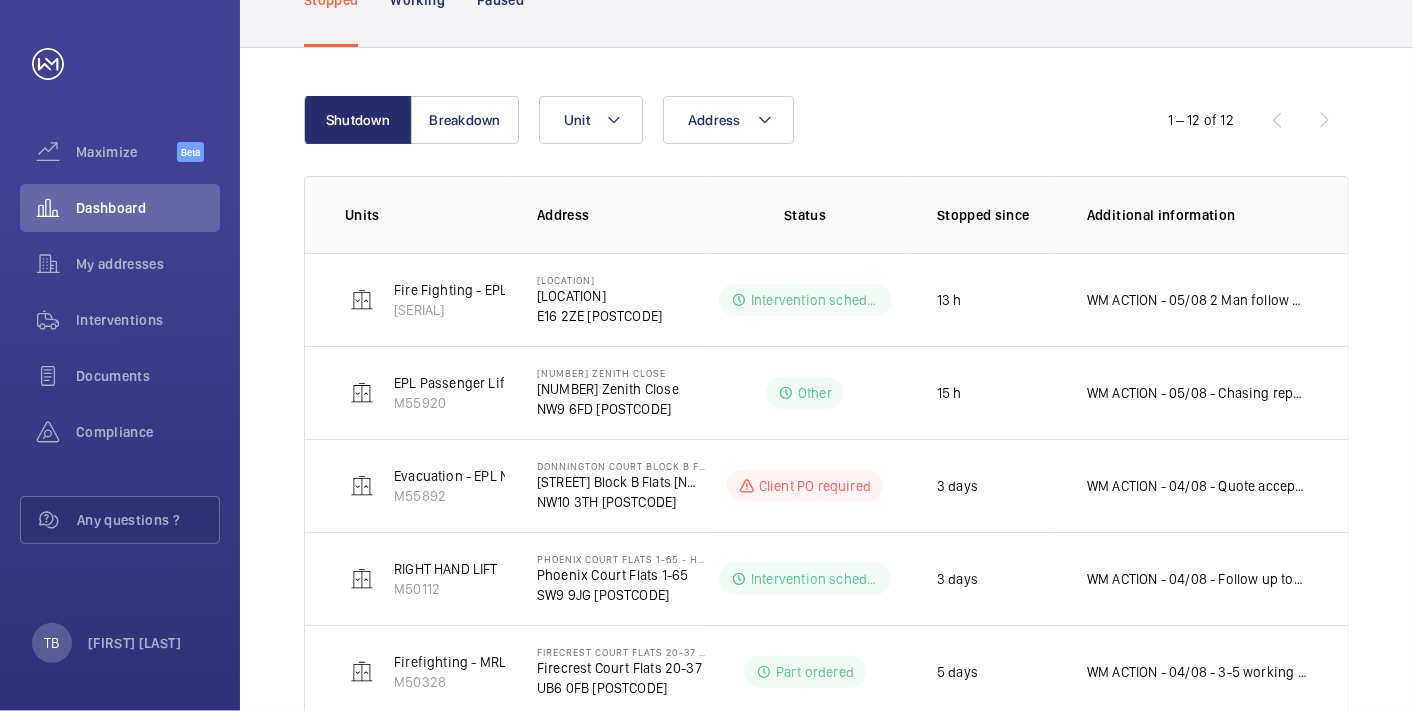 scroll, scrollTop: 201, scrollLeft: 0, axis: vertical 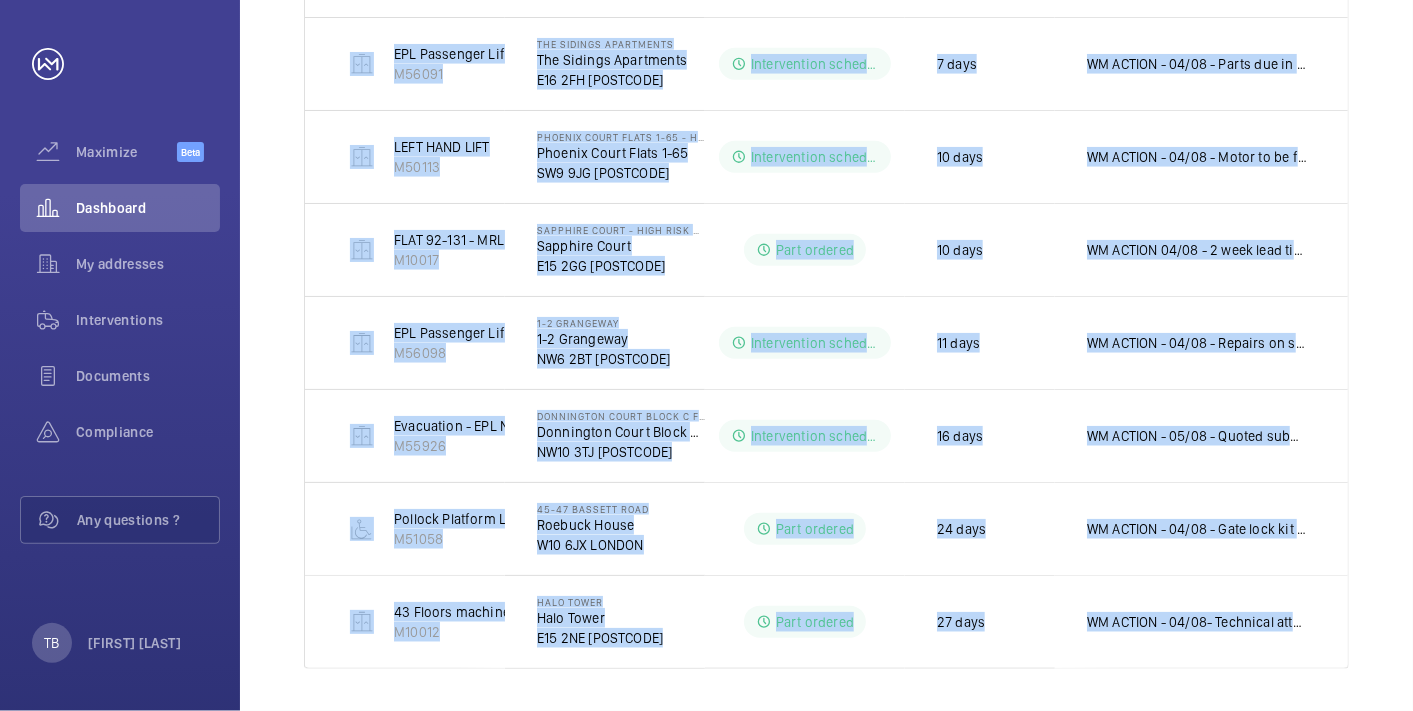 drag, startPoint x: 332, startPoint y: 178, endPoint x: 1369, endPoint y: 641, distance: 1135.6664 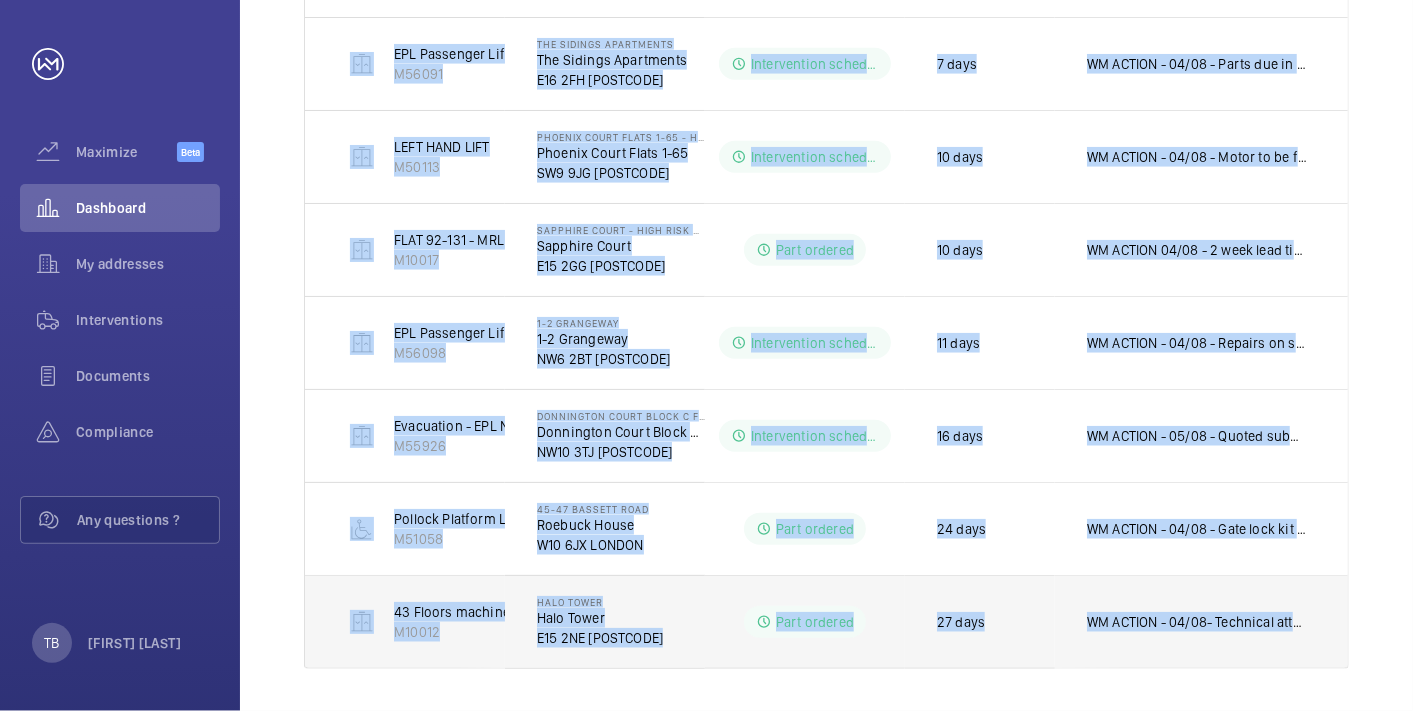 copy on "Units Address Status Stopped since Additional information  Fire Fighting - EPL Passenger Lift No 2   M68625   Woolwich Reach   Woolwich Reach   E16 2ZE LONDON  Intervention scheduled  13 h   WM ACTION - 05/08 2 Man follow up today
04/08 - Lift on 4th floor few inches high and doors are jammed open Unable to close follow up required   EPL Passenger Lift   M55920   3 Zenith Close   3 Zenith Close   NW9 6FD LONDON  Other  15 h   WM ACTION - 05/08 - Chasing repair department for follow up
04/08 - Attended site bearings under car are making grinding noise need to be
reversed tackled and removed for fabricators to repair   Evacuation - EPL No 2 Flats 22-44 Block B   M55892   Donnington Court Block B Flats 22-44 - High Risk Building   Donnington Court Block B Flats 22-44   NW10 3TH LONDON  Client PO required  3 days  WM ACTION - 04/08 - Quote accepted, arranging labour and materials
CLIENT ACTION - 04/08 - Quote sent for pit pump out    RIGHT HAND LIFT   M50112   Phoenix Court Flats 1-65 - High Risk Building   Ph..." 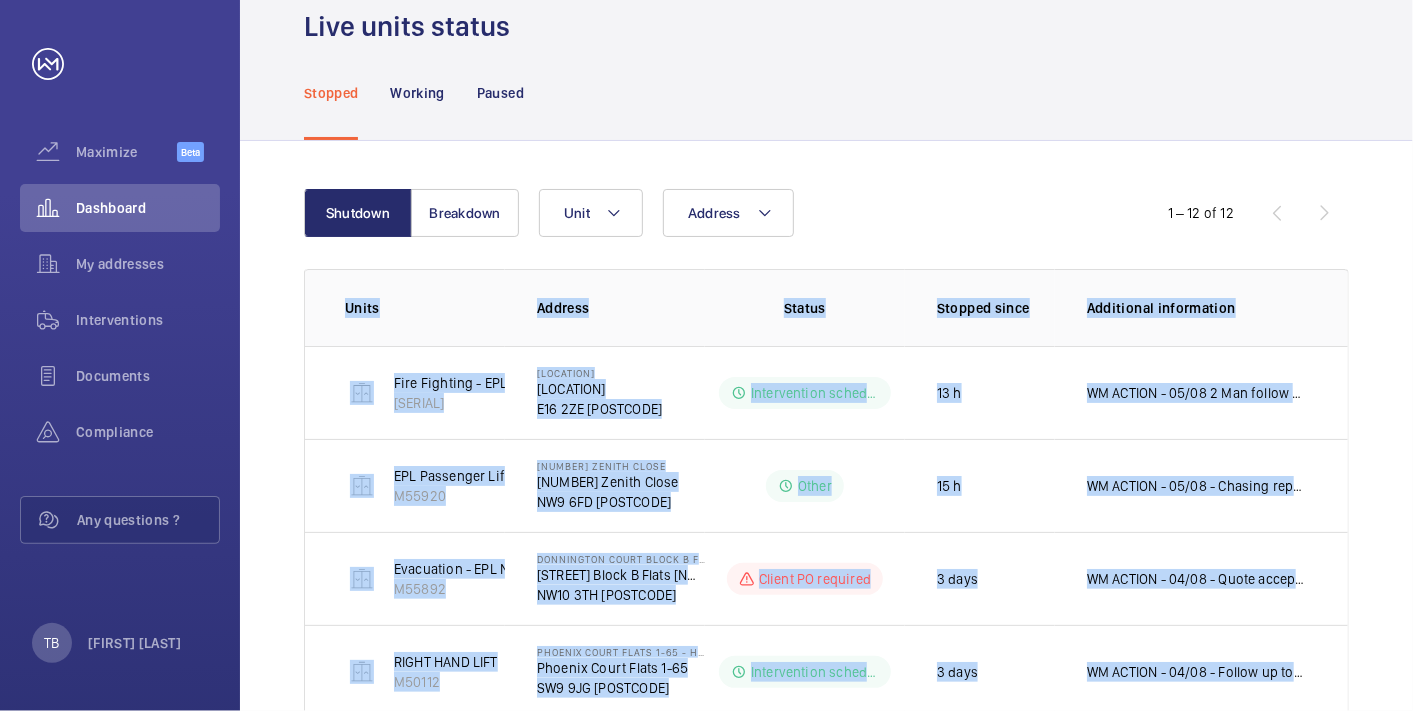 scroll, scrollTop: 71, scrollLeft: 0, axis: vertical 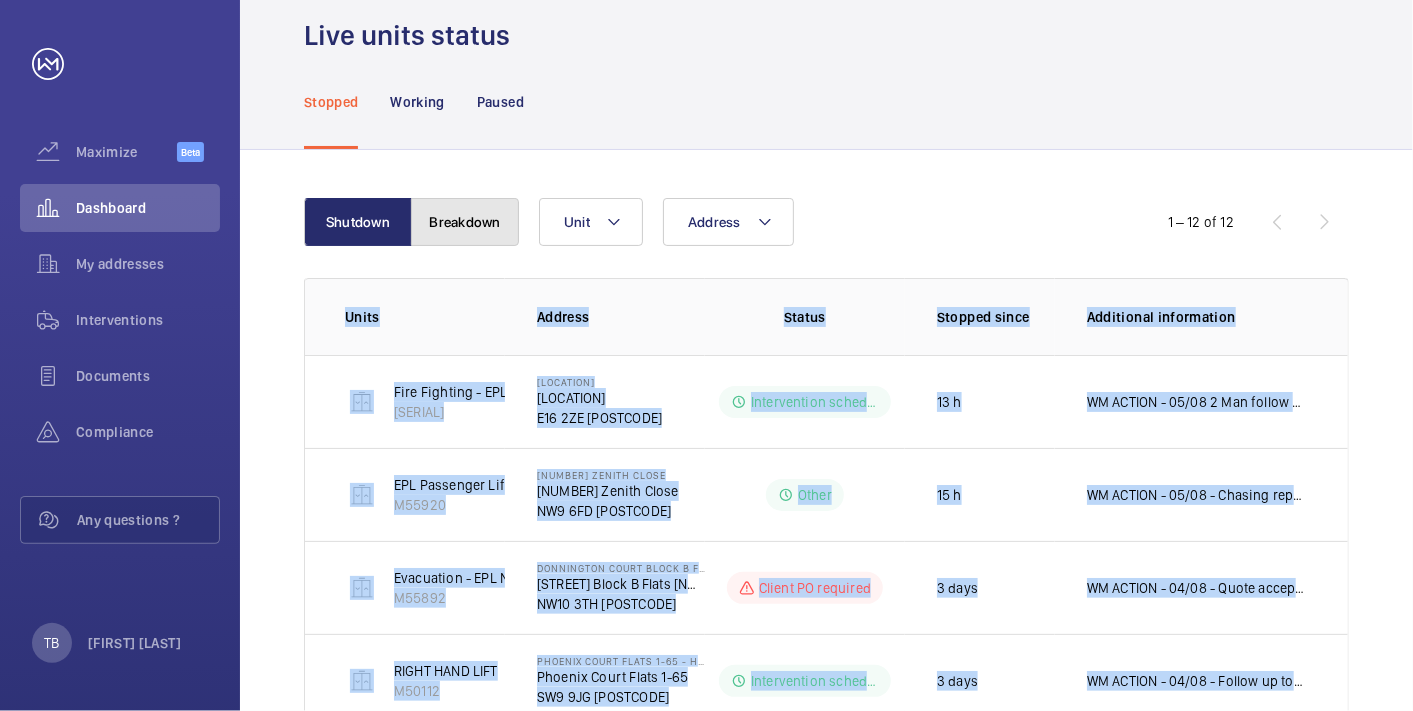 click on "Breakdown" 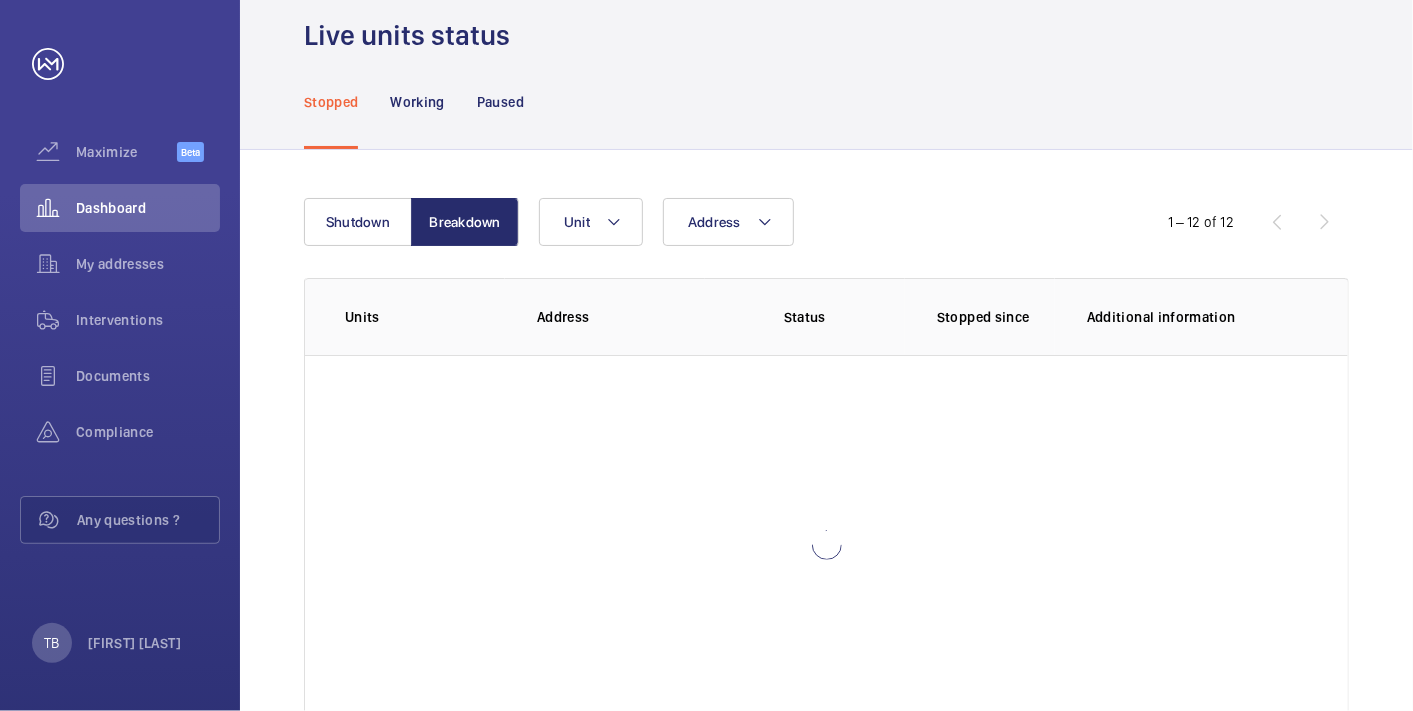 click on "Stopped Working Paused" 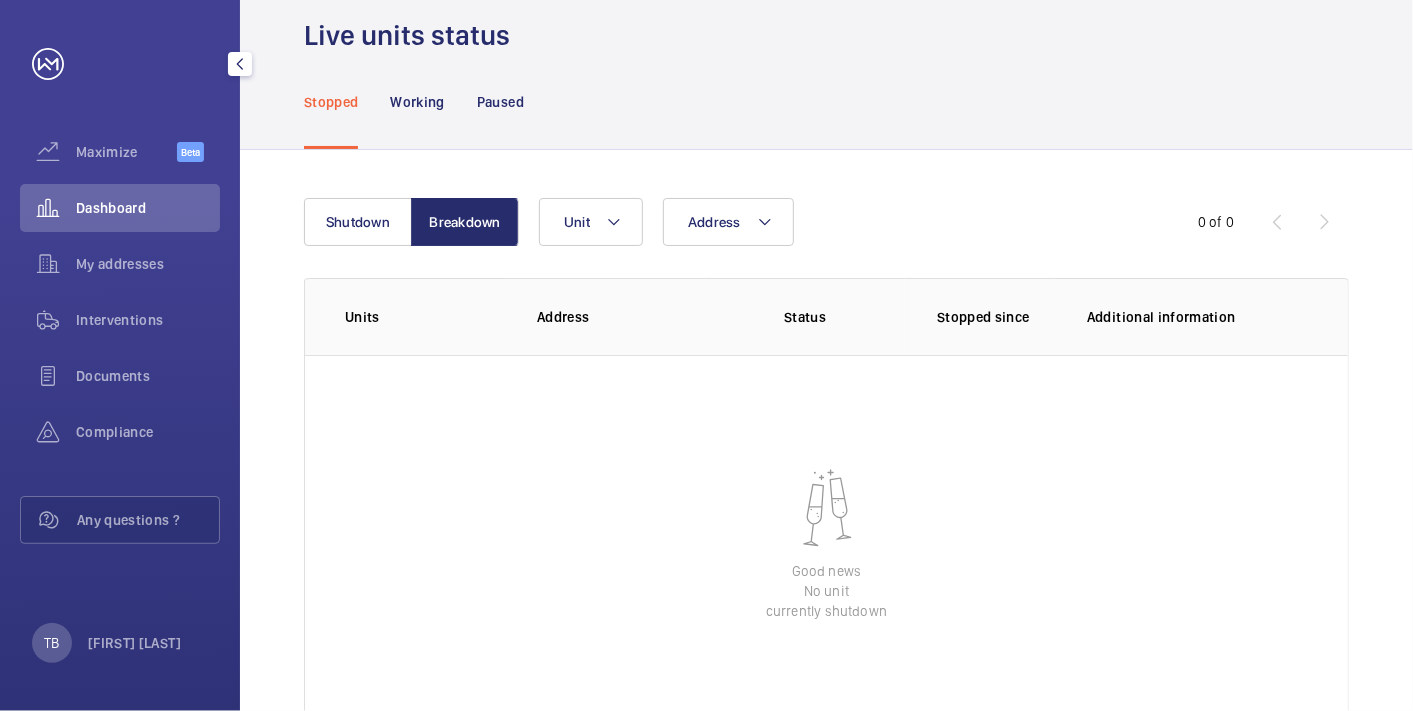 click on "Dashboard" 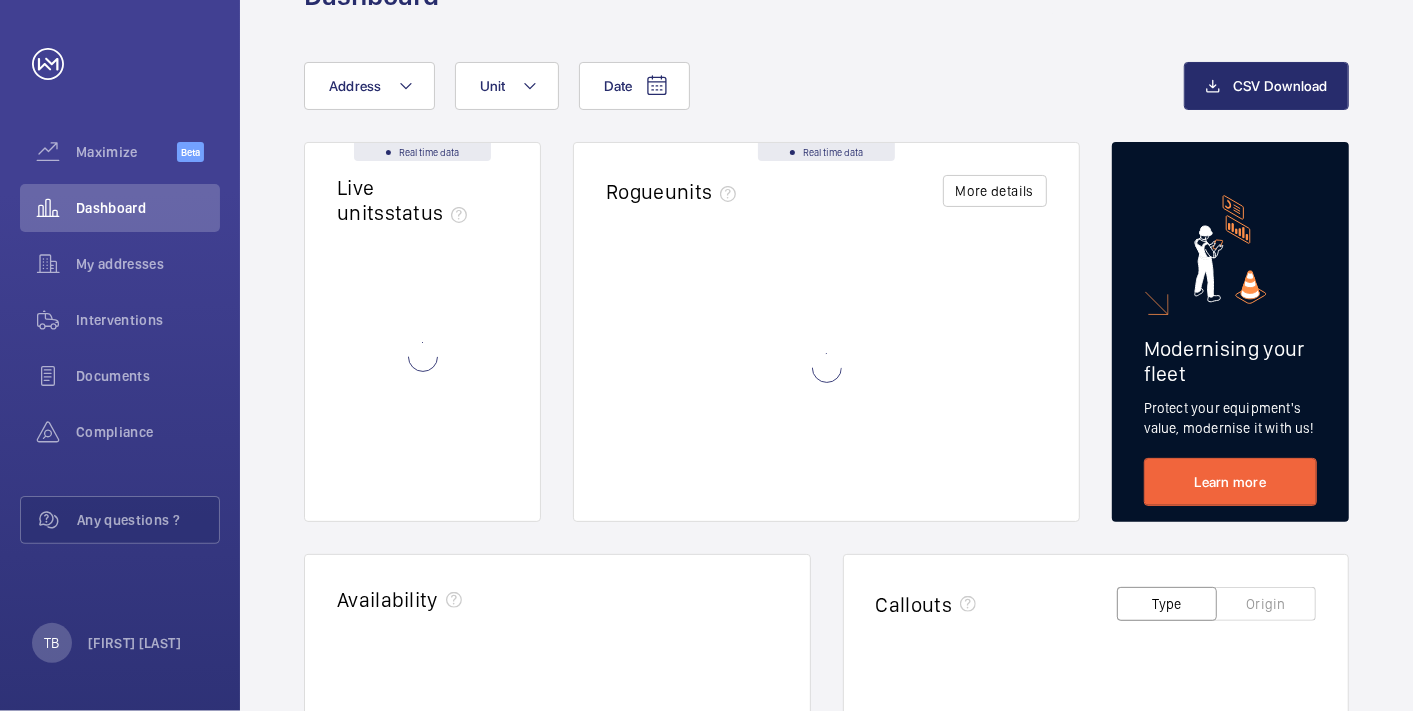 scroll, scrollTop: 0, scrollLeft: 0, axis: both 